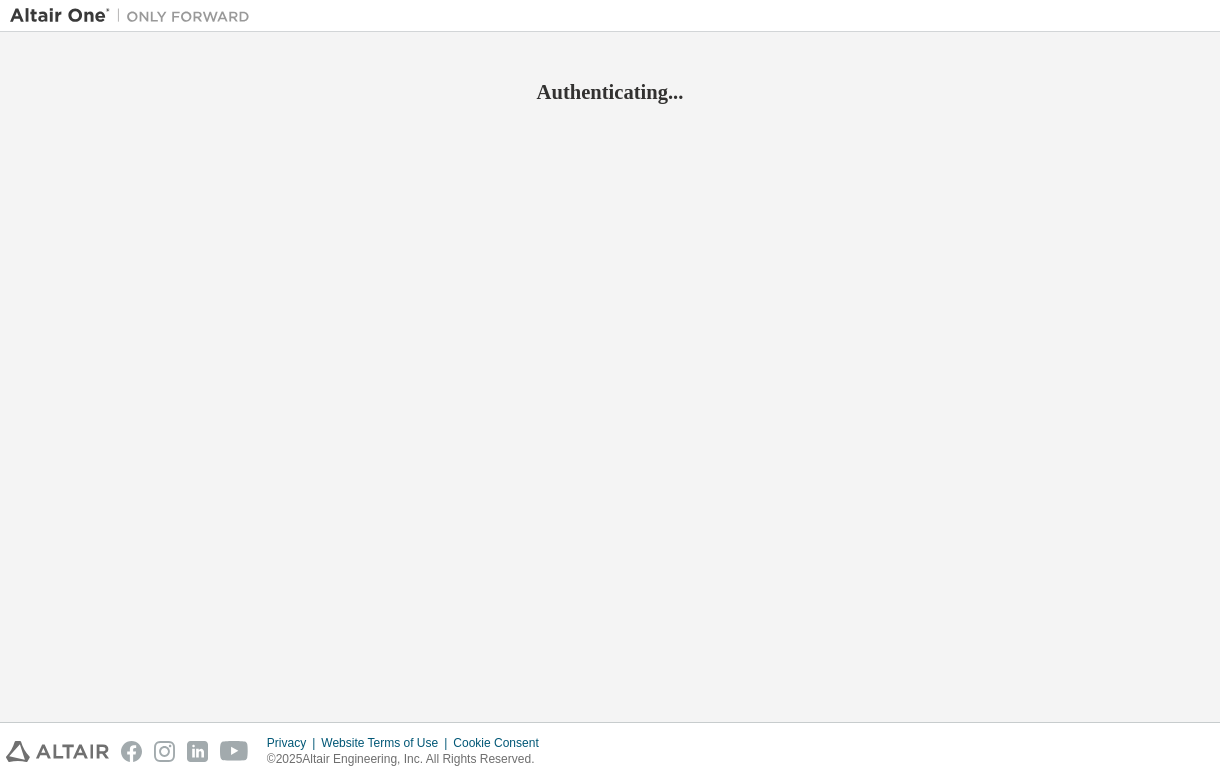 scroll, scrollTop: 0, scrollLeft: 0, axis: both 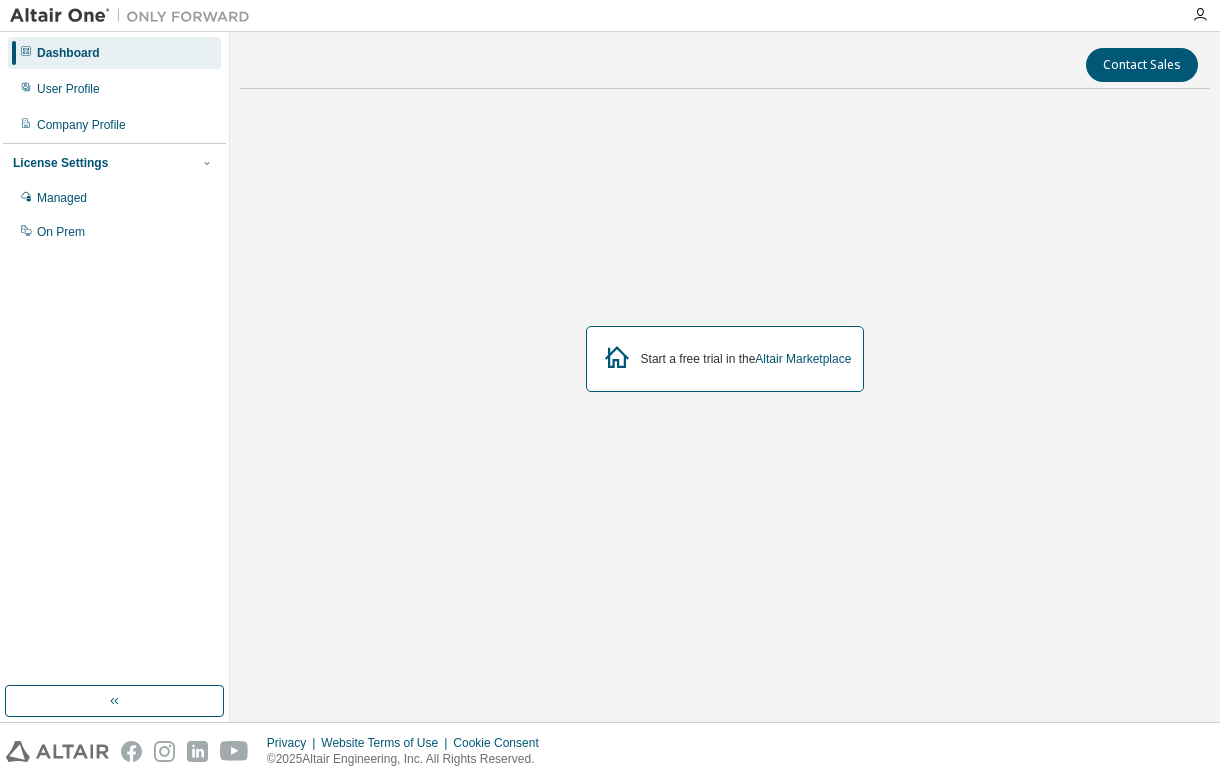 click on "License Settings" at bounding box center (114, 163) 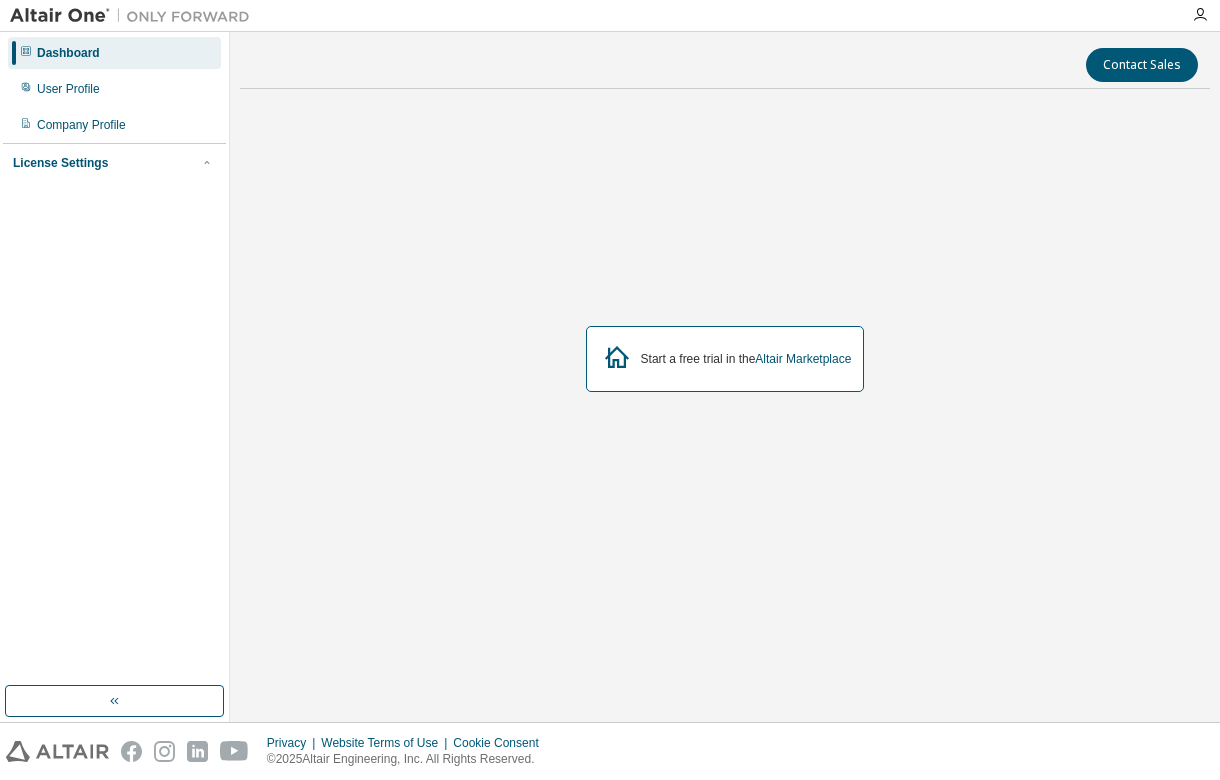 click on "License Settings" at bounding box center [114, 163] 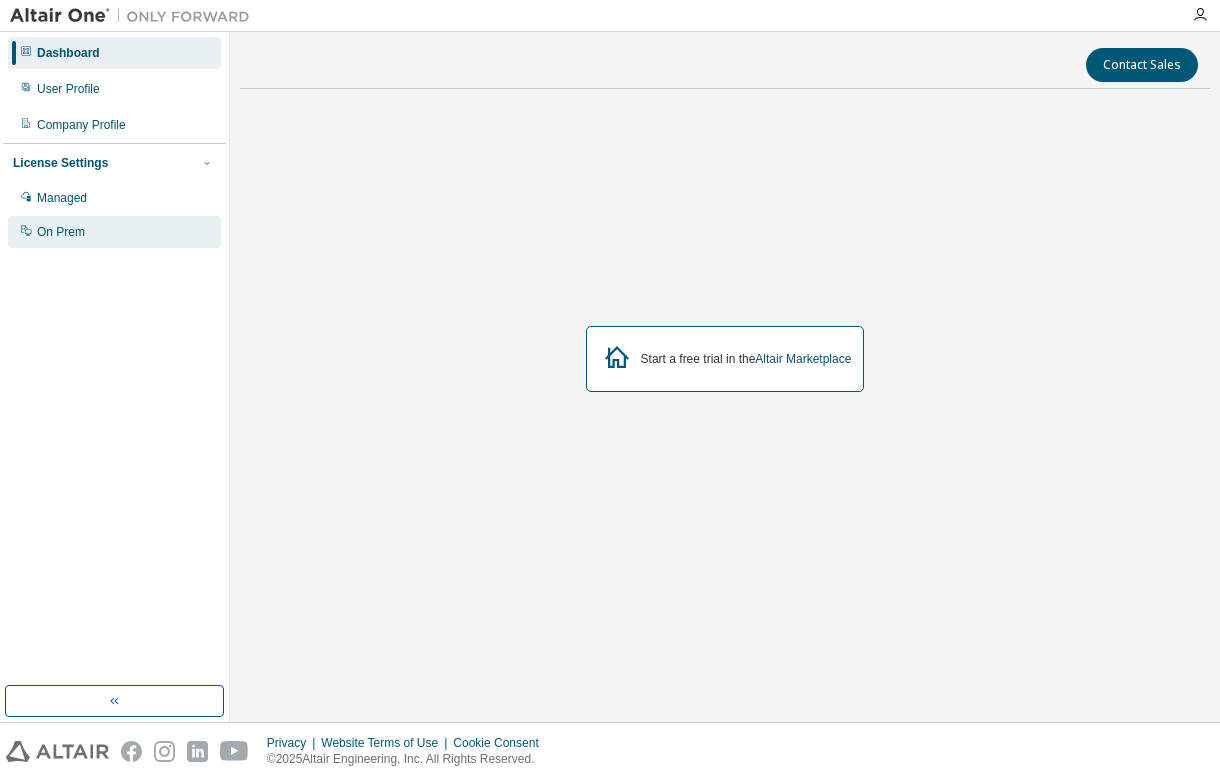 click on "On Prem" at bounding box center [114, 232] 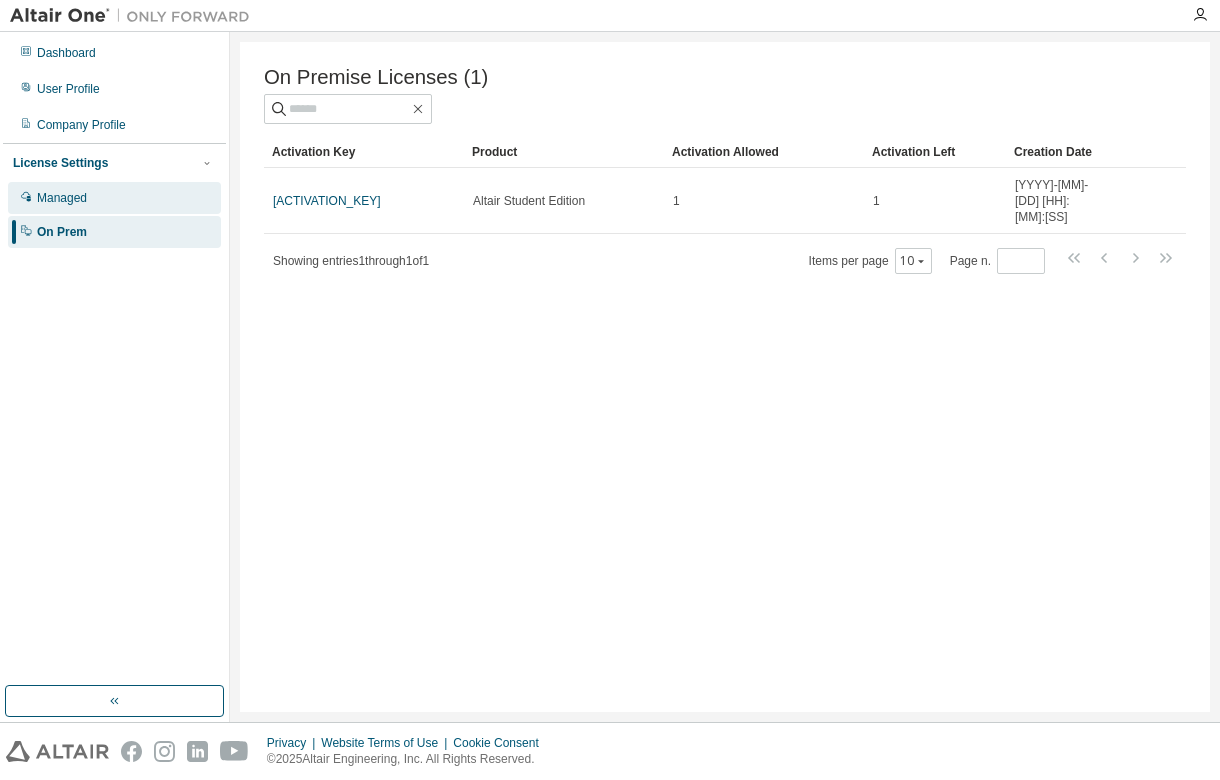 click on "Managed" at bounding box center (114, 198) 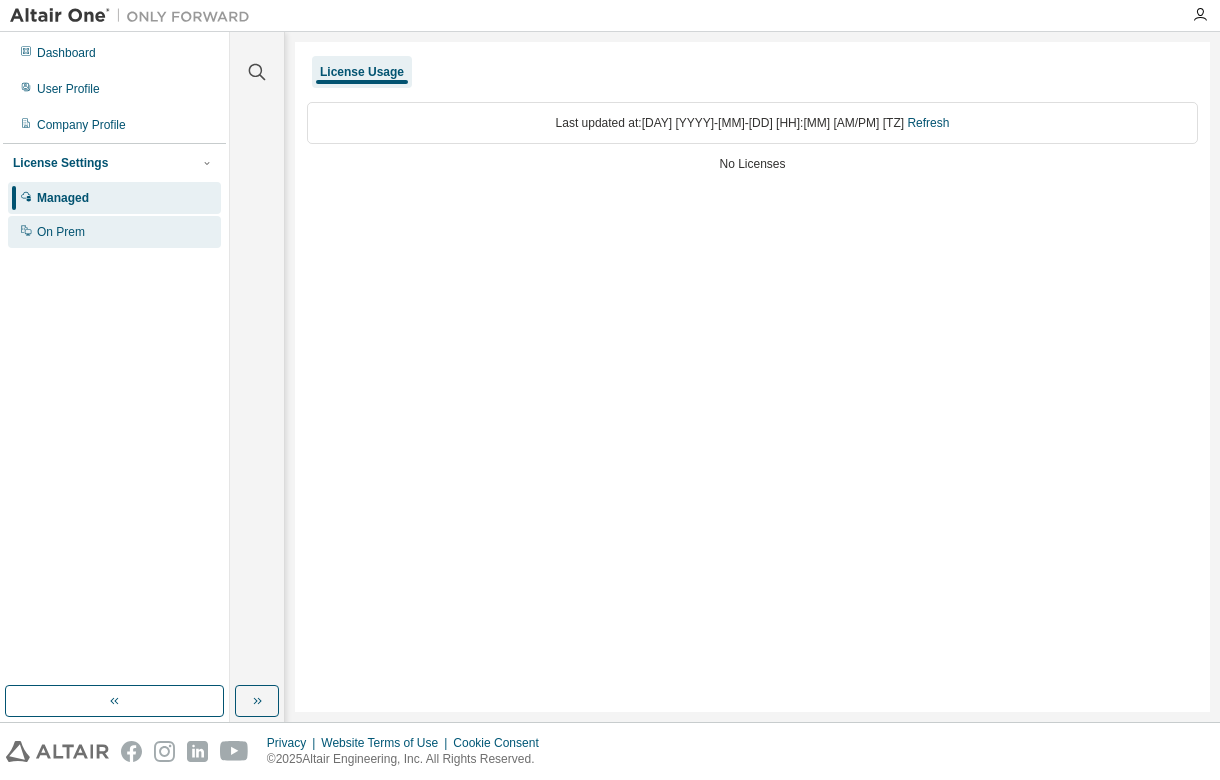 click on "On Prem" at bounding box center [114, 232] 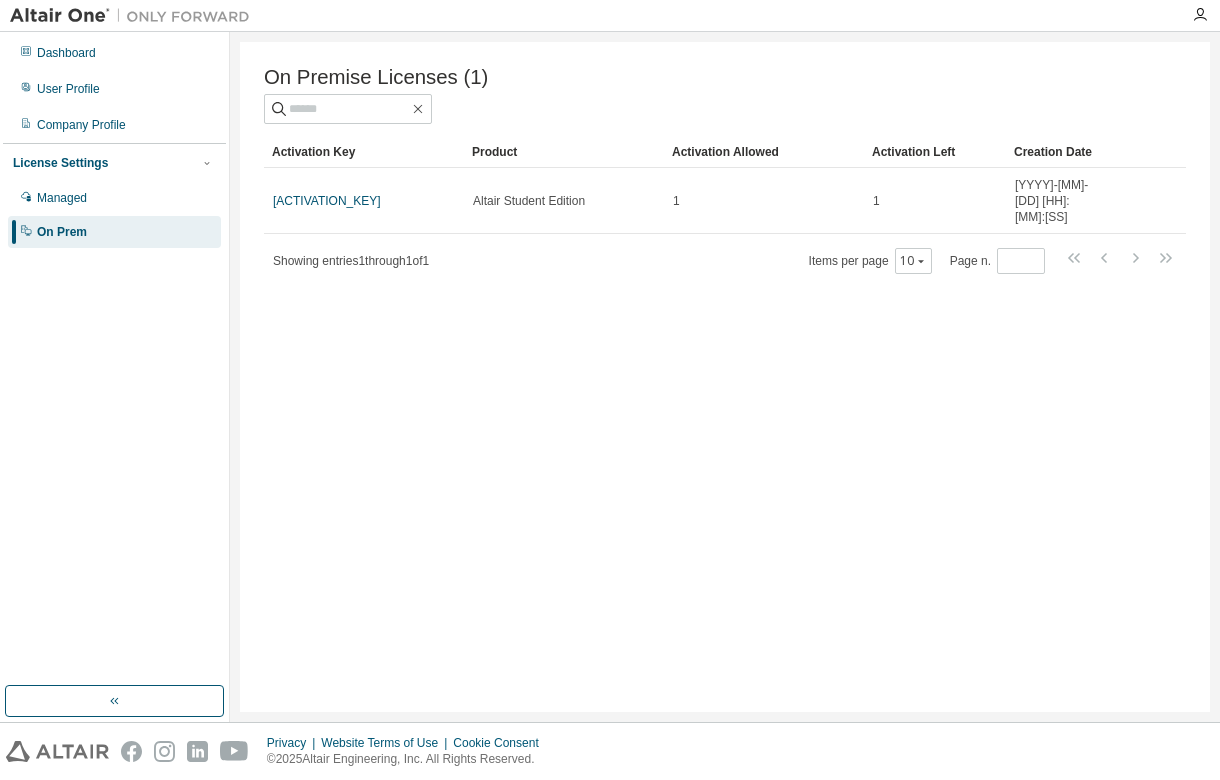 click on "[ACTIVATION_KEY]" at bounding box center [327, 201] 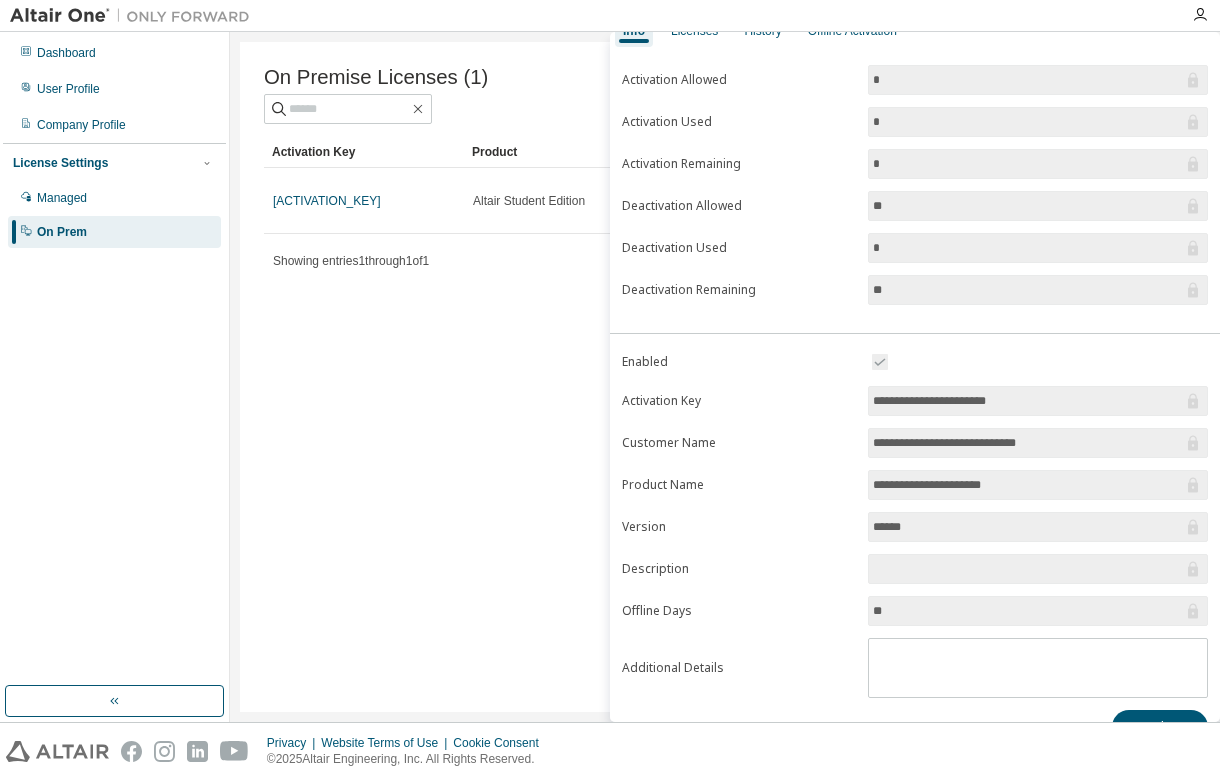 scroll, scrollTop: 142, scrollLeft: 0, axis: vertical 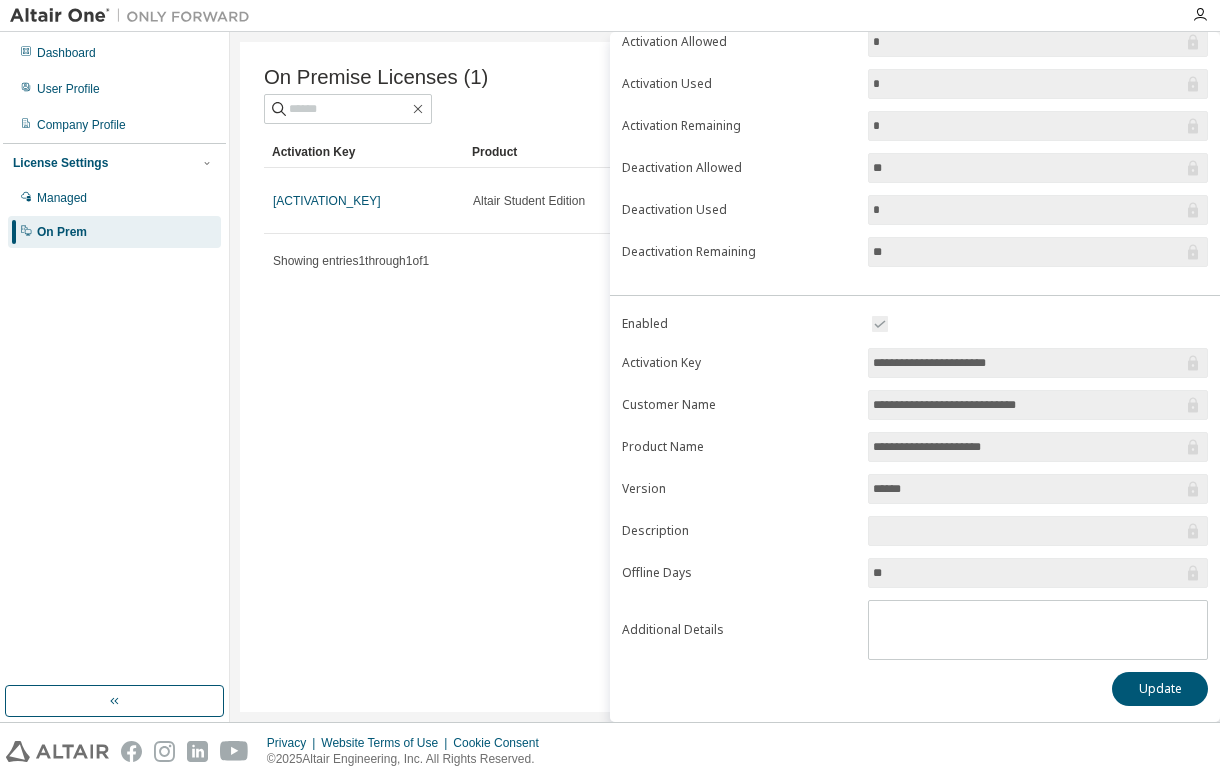 click on "On Premise Licenses (1) Clear Load Save Save As Field Operator Value Select filter Select operand Add criteria Search Activation Key Product Activation Allowed Activation Left Creation Date [ACTIVATION_KEY] Altair Student Edition 1 1 [YYYY]-[MM]-[DD] [HH]:[MM]:[SS] Showing entries  1  through  1  of  1 Items per page 10 Page n. *" at bounding box center [725, 377] 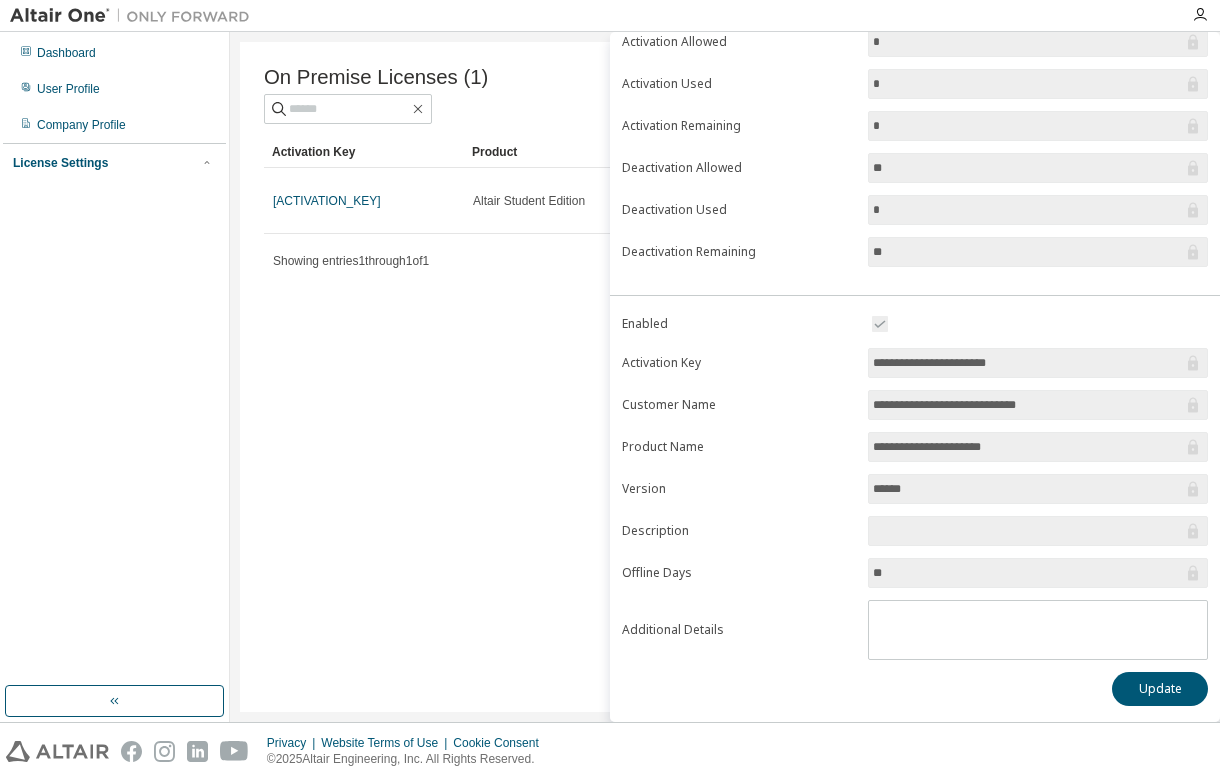 click on "License Settings" at bounding box center [114, 163] 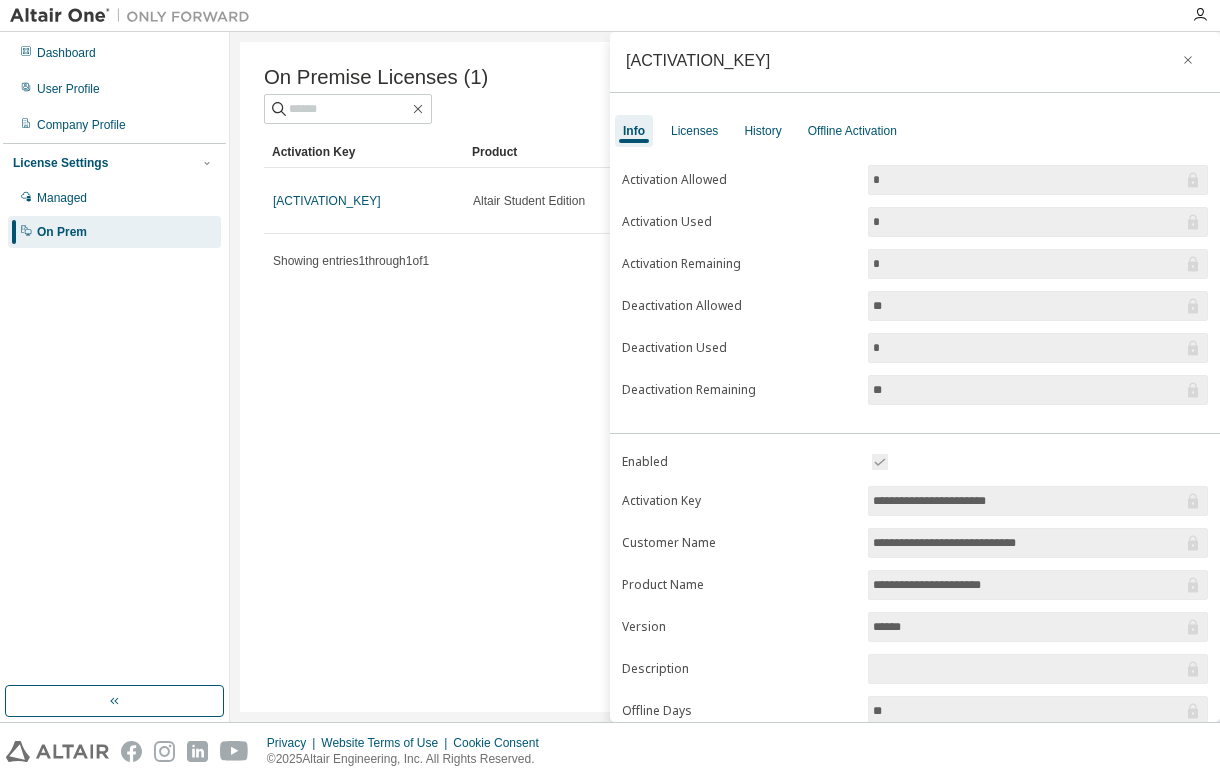 scroll, scrollTop: 0, scrollLeft: 0, axis: both 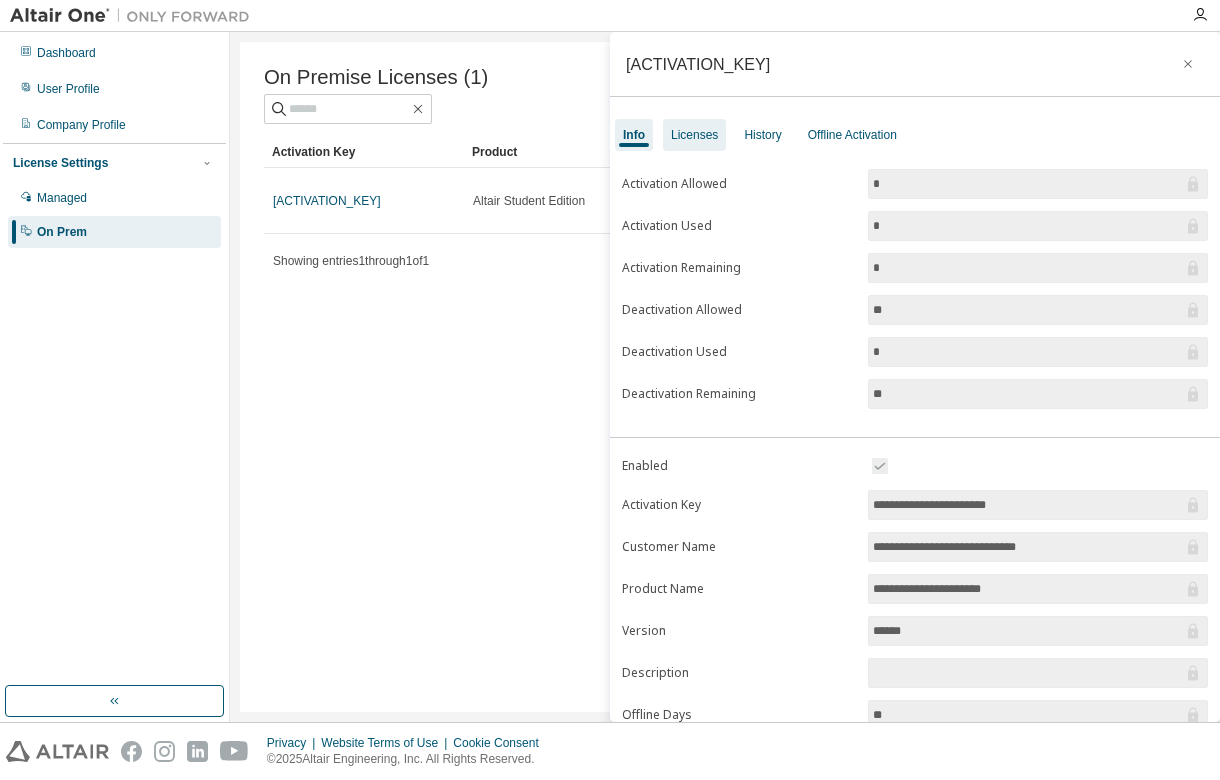 click on "Licenses" at bounding box center (694, 135) 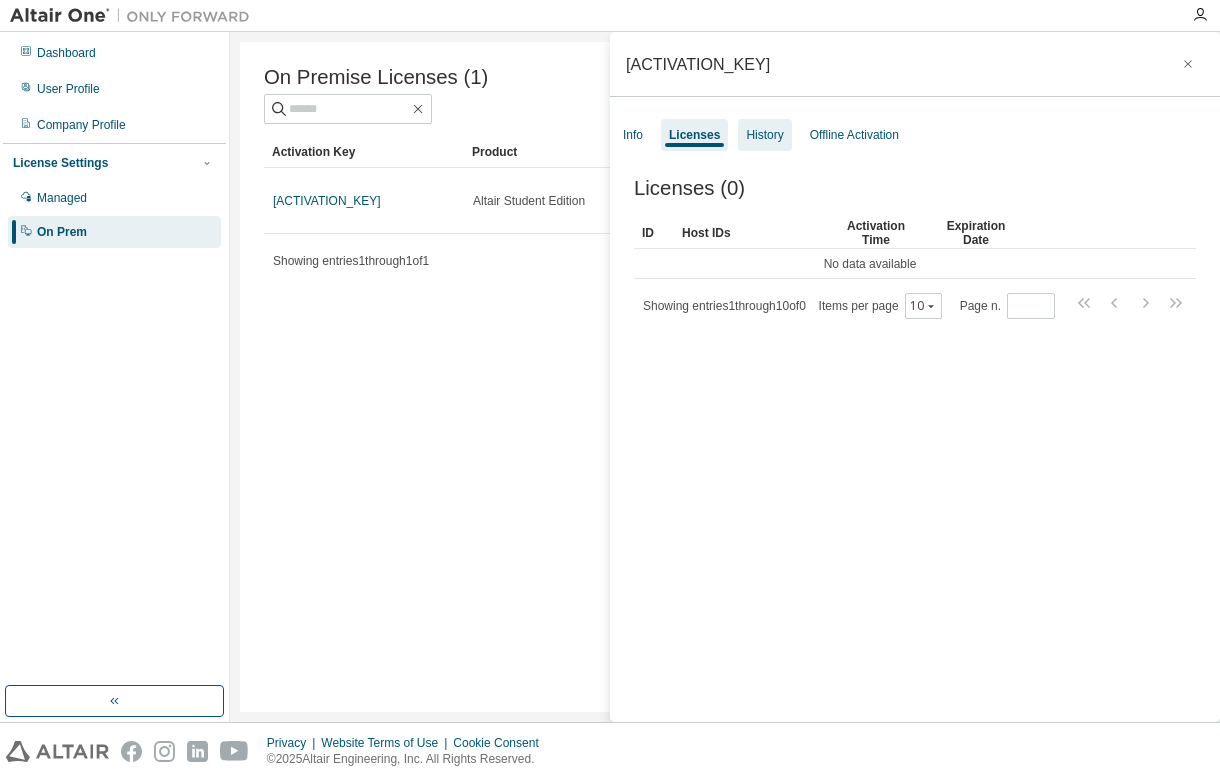 click on "History" at bounding box center [764, 135] 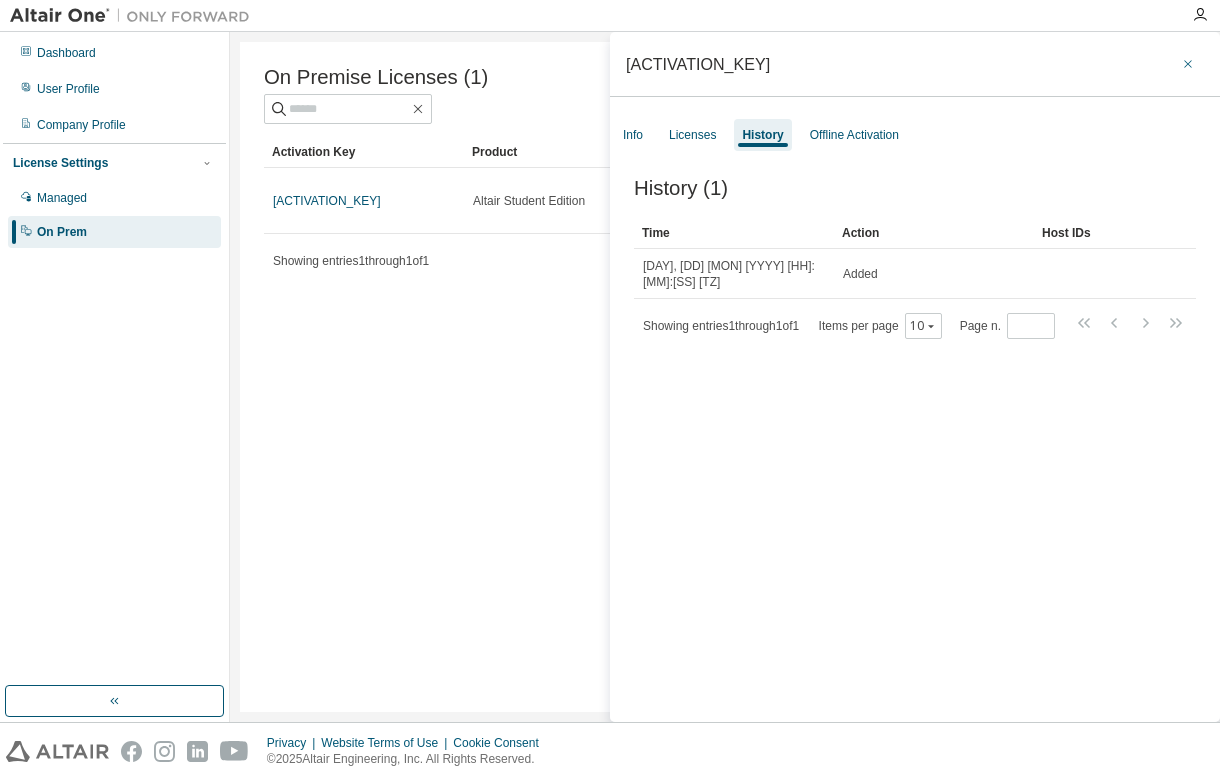 click 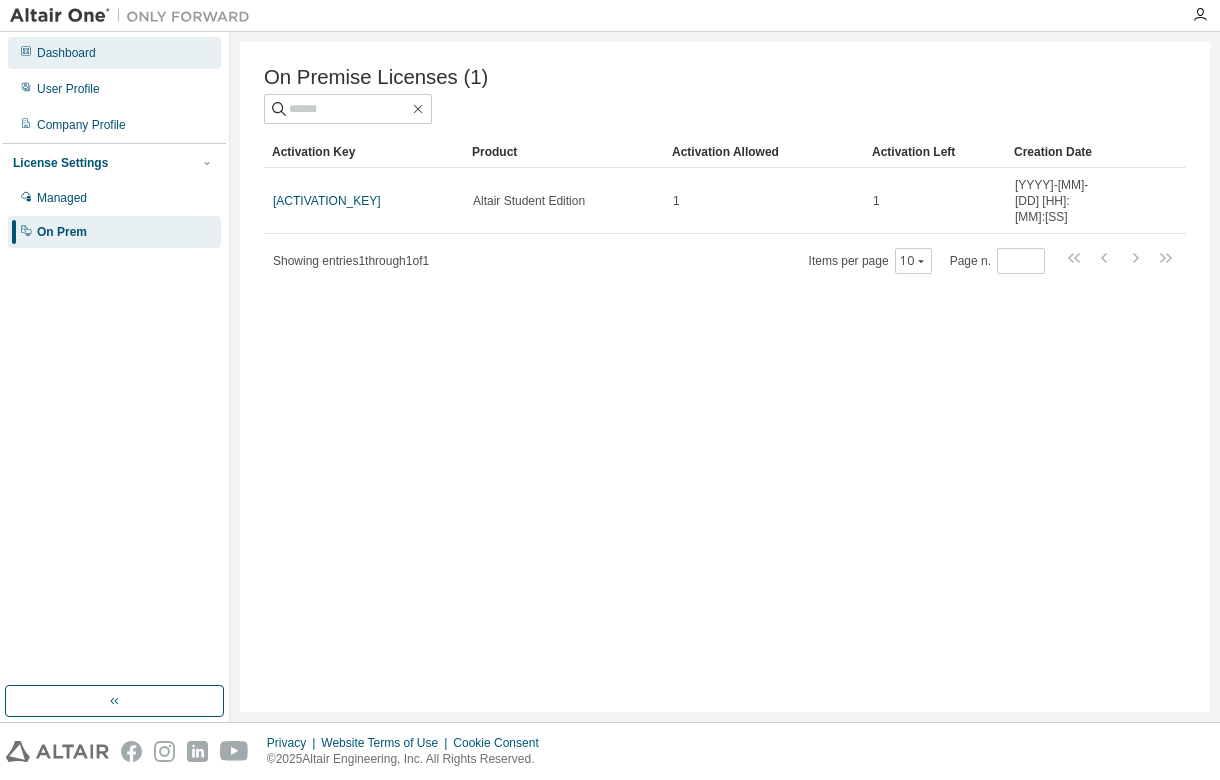 click on "Dashboard" at bounding box center [114, 53] 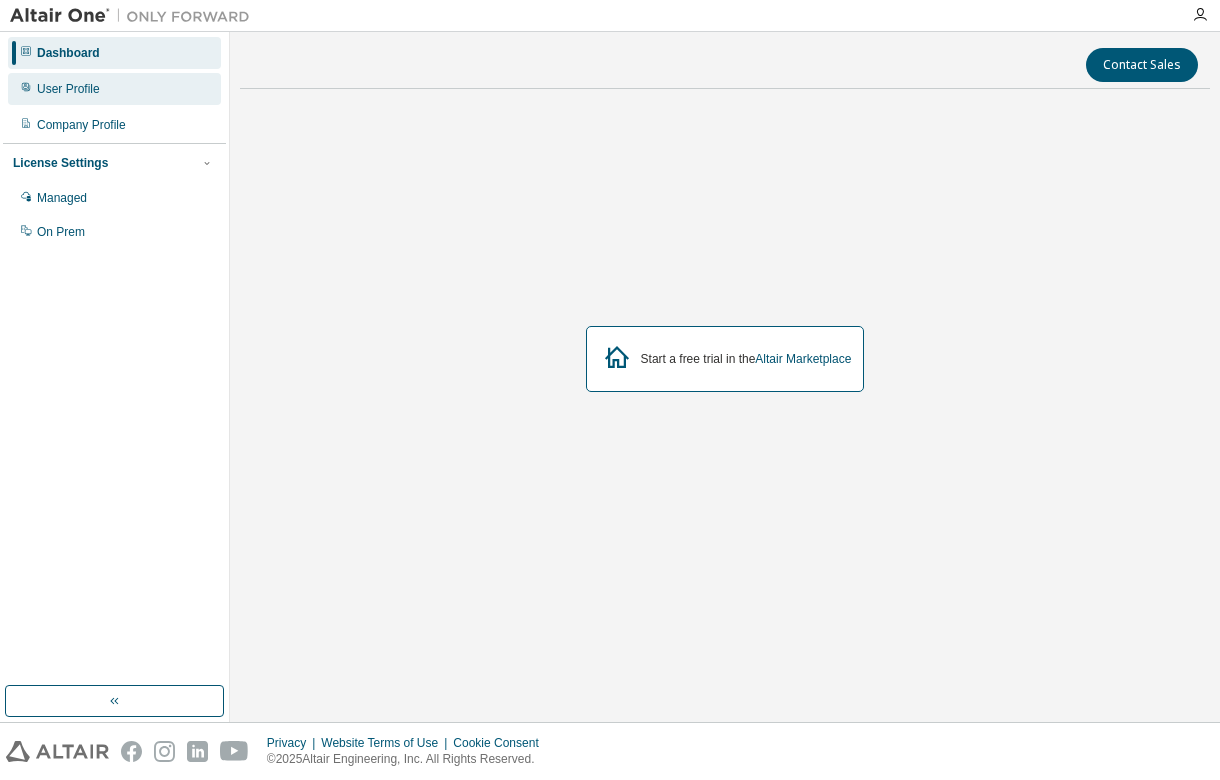 click on "User Profile" at bounding box center (114, 89) 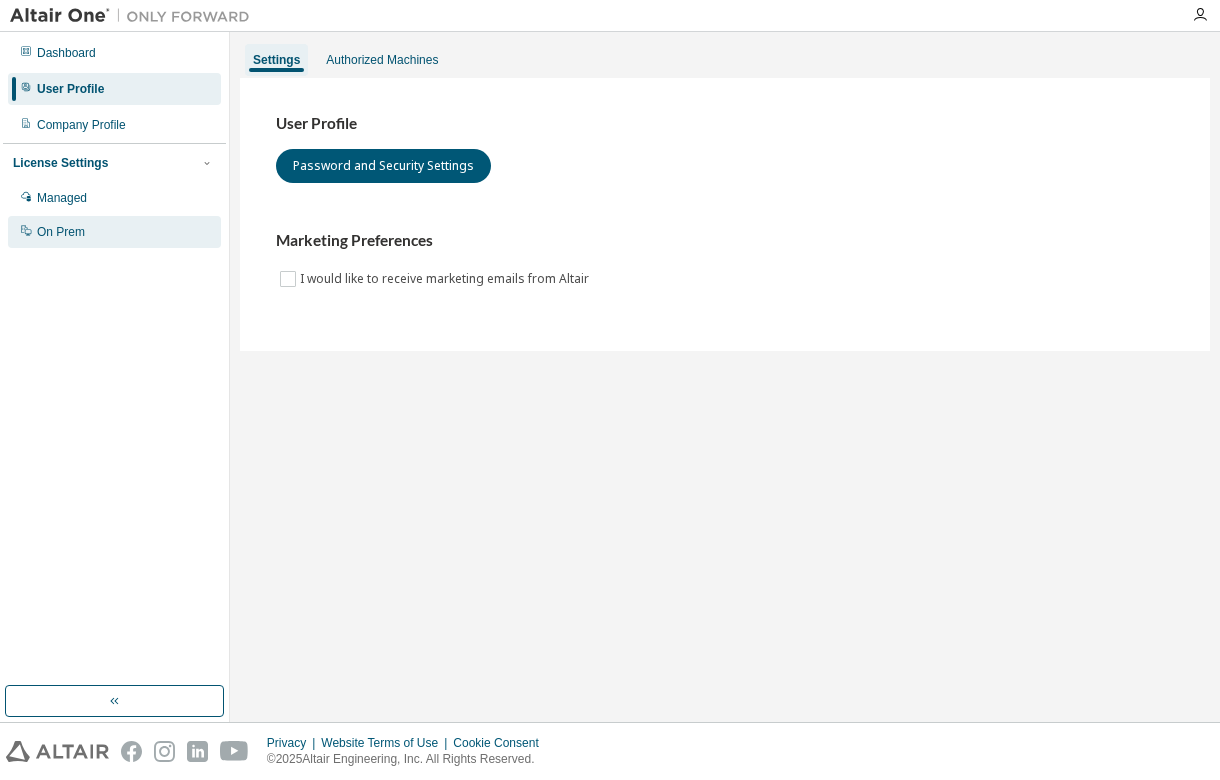 click on "On Prem" at bounding box center (114, 232) 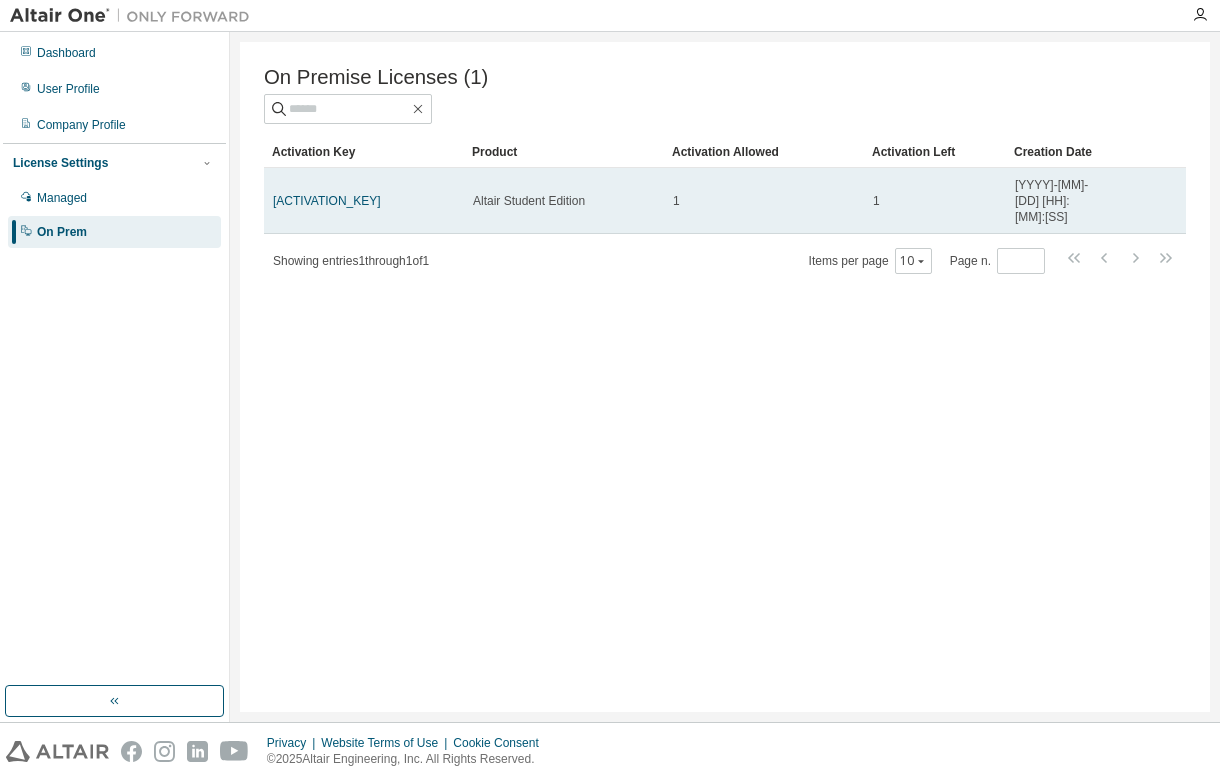click on "1" at bounding box center [764, 201] 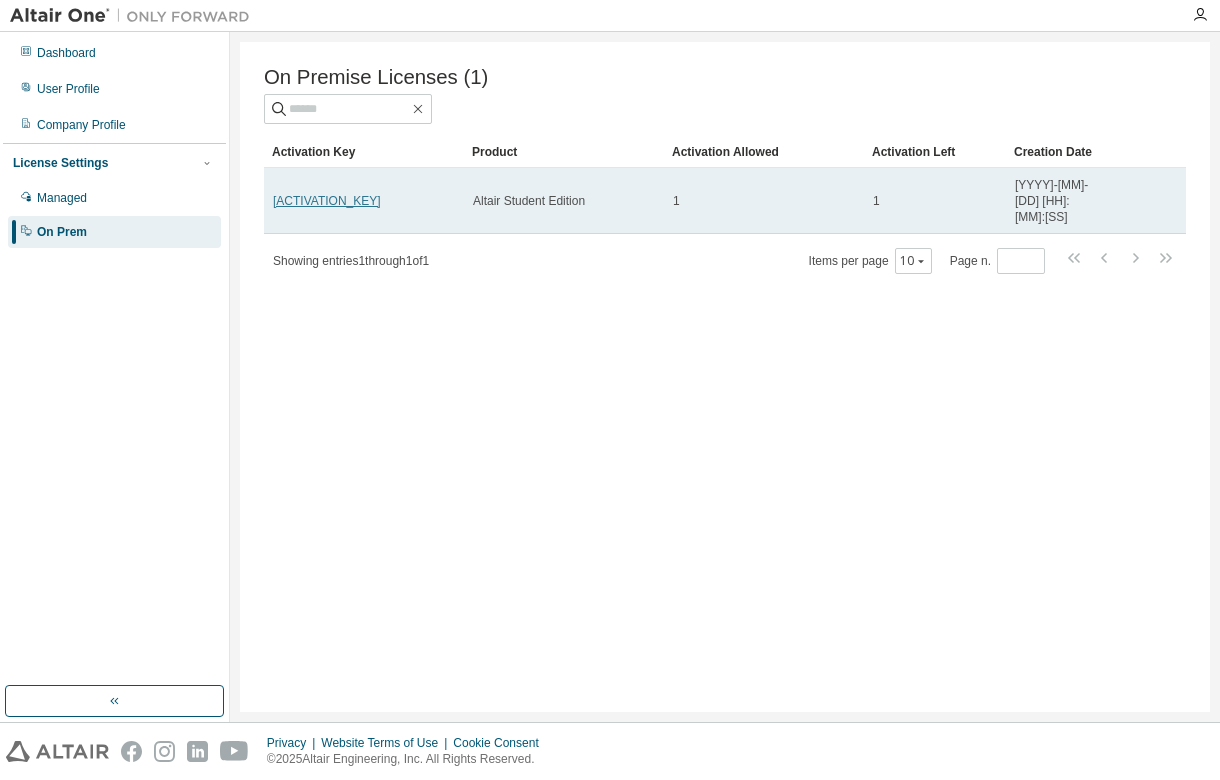 click on "LIQRA-K4X55-TDOPF-DAKQF" at bounding box center (327, 201) 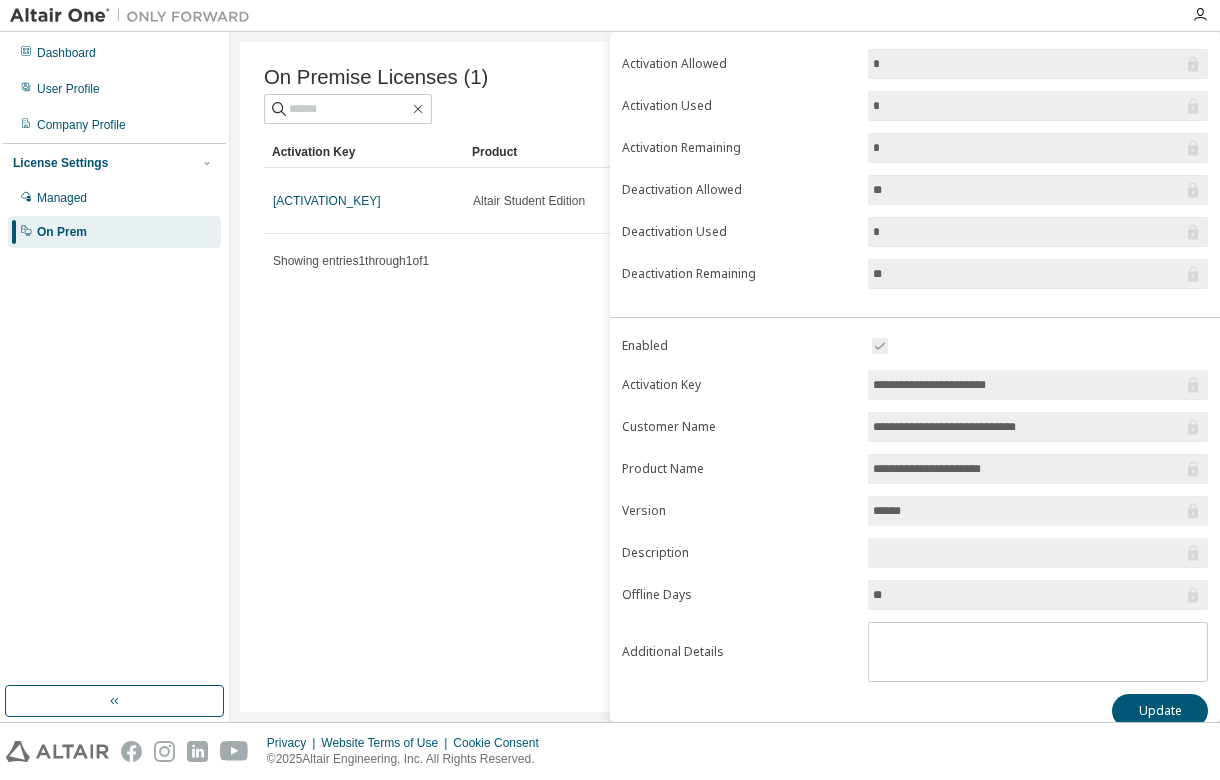 scroll, scrollTop: 123, scrollLeft: 0, axis: vertical 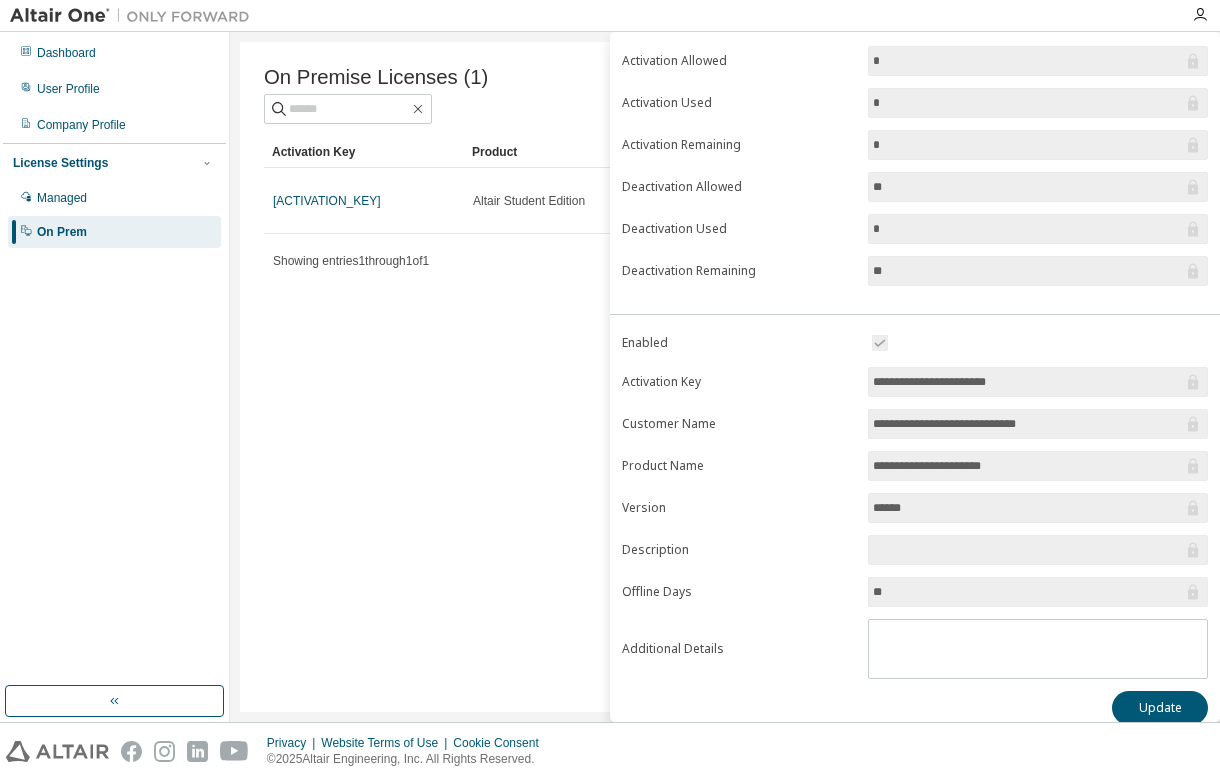 click on "**********" at bounding box center [1028, 382] 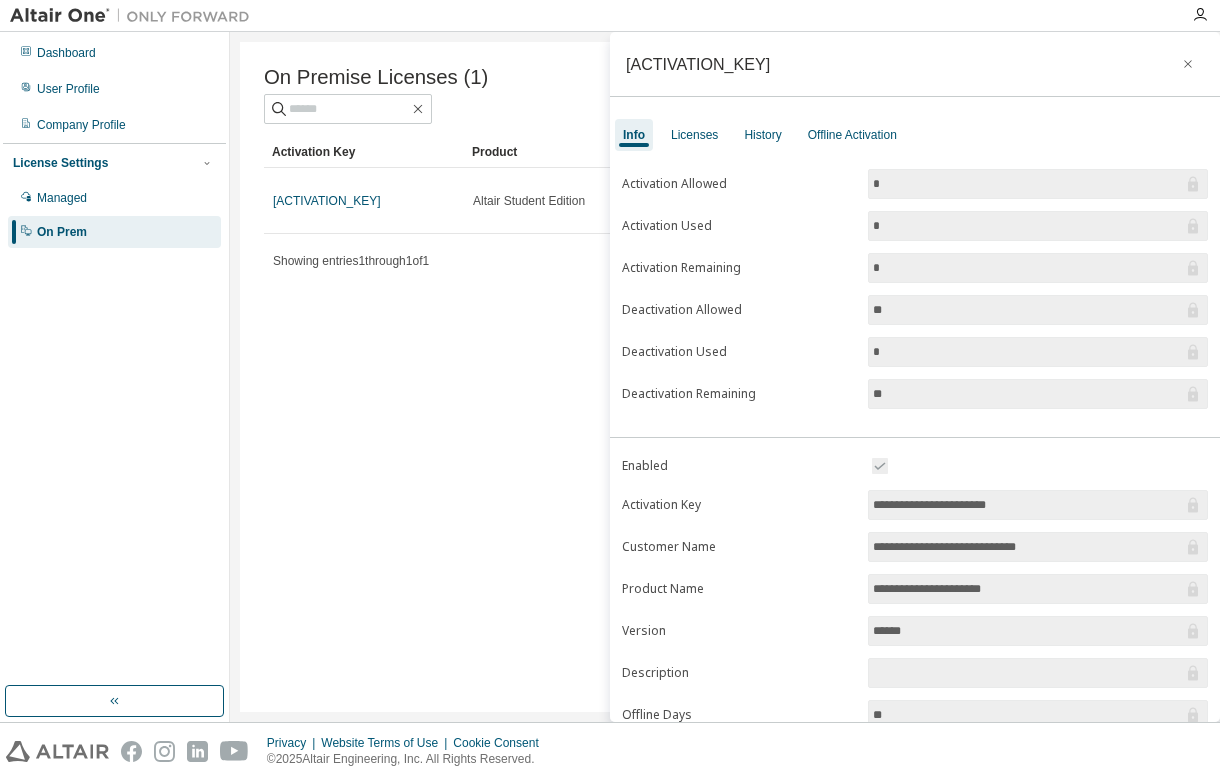 click on "*" at bounding box center [1028, 184] 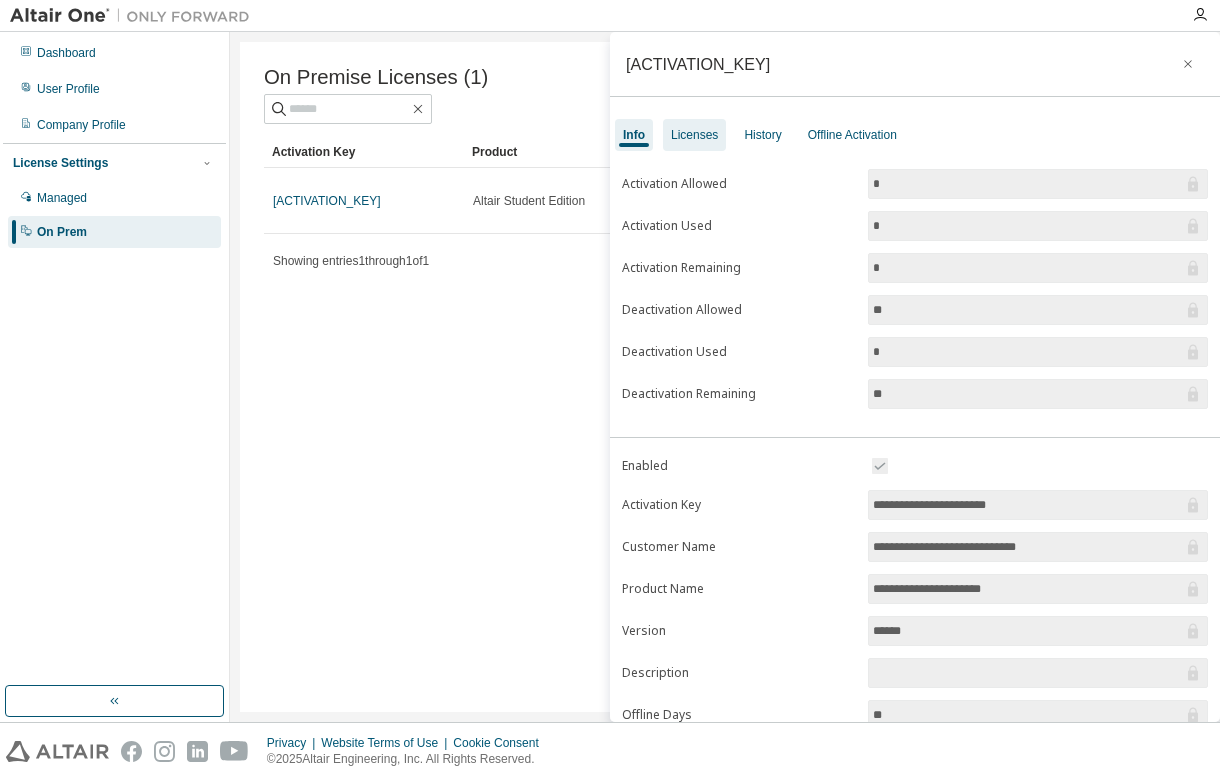 click on "Licenses" at bounding box center (694, 135) 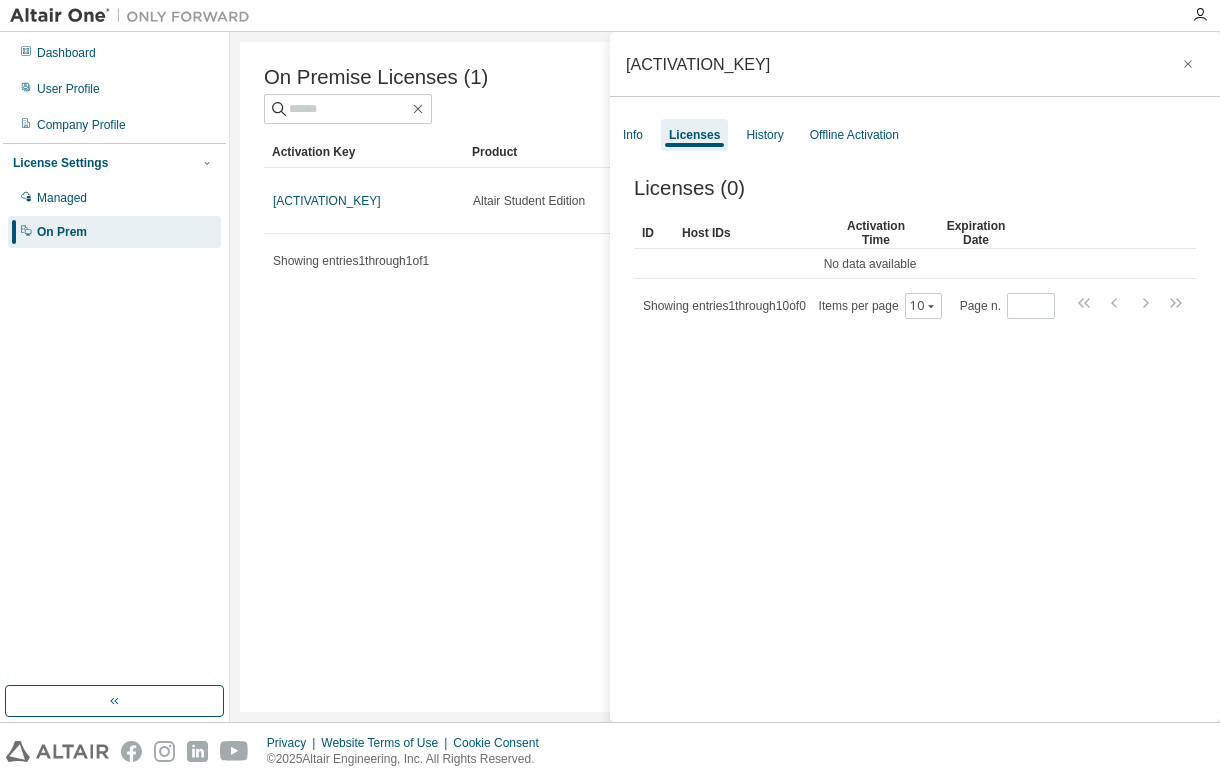 click on "Showing entries  1  through  10  of  0" at bounding box center (724, 306) 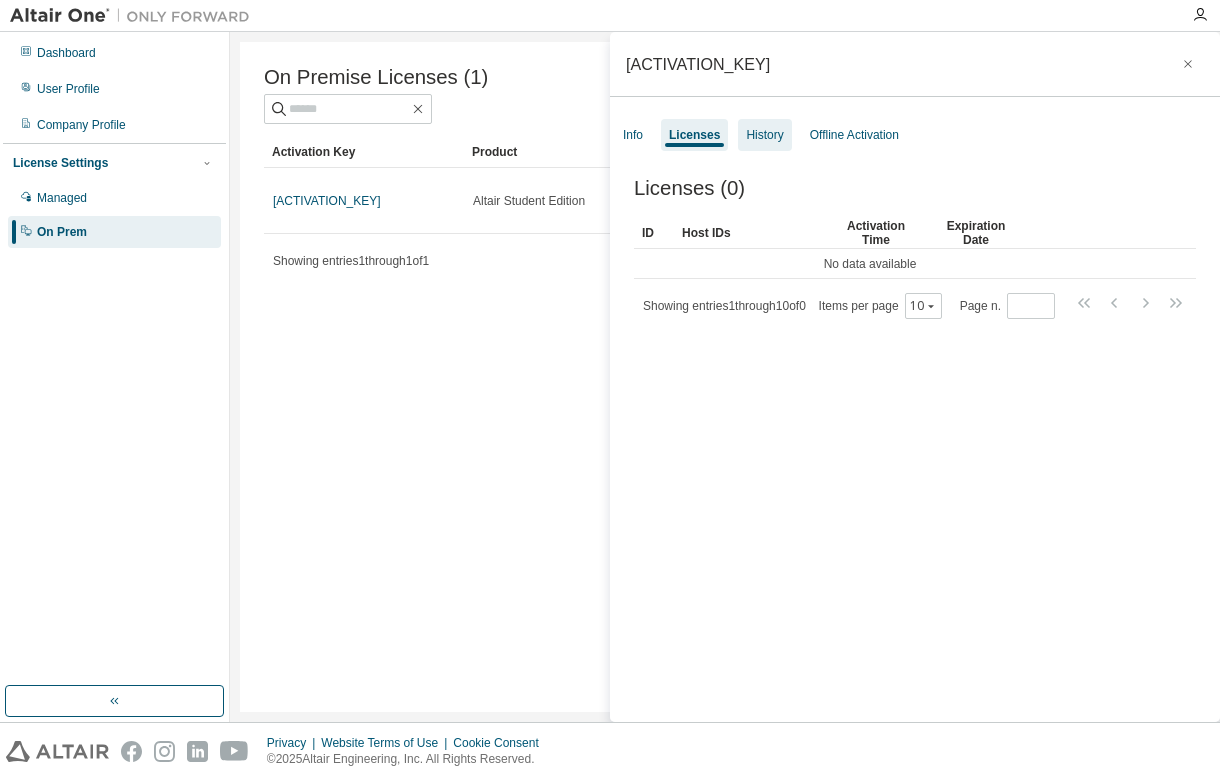 click on "History" at bounding box center [764, 135] 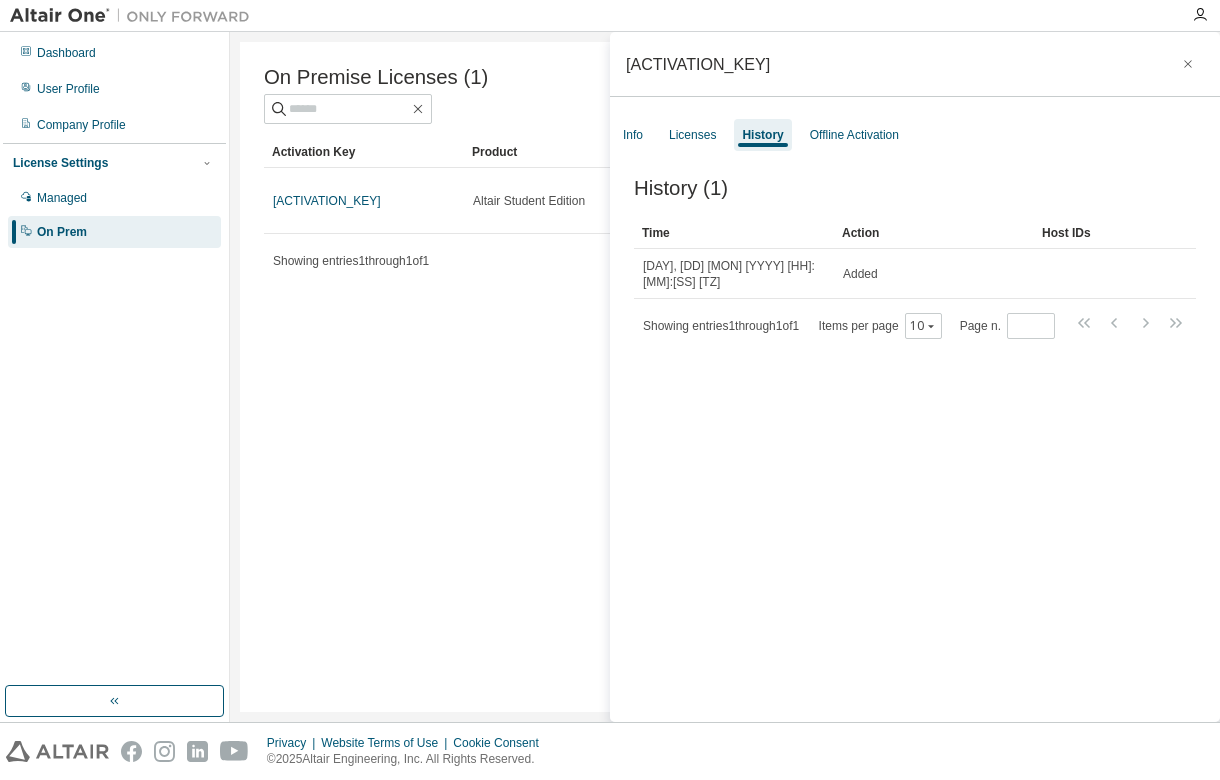 click on "Info Licenses History Offline Activation" at bounding box center (915, 135) 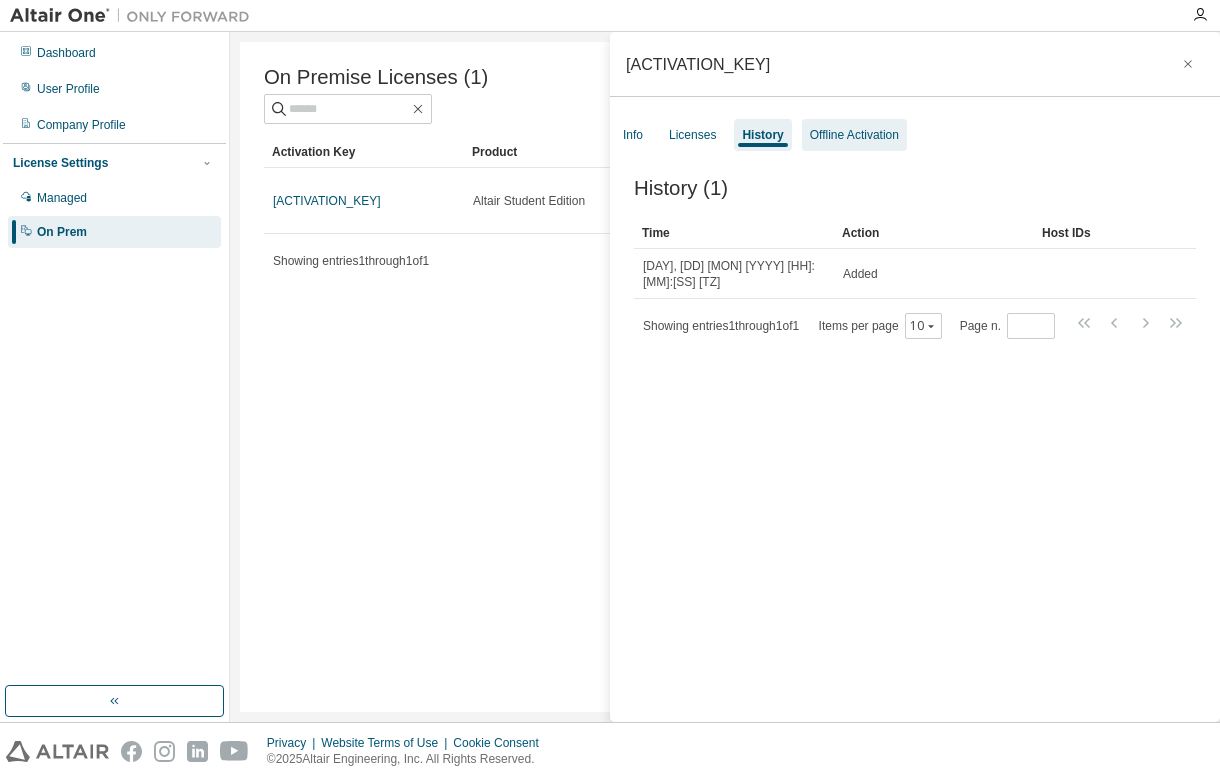 click on "Offline Activation" at bounding box center (854, 135) 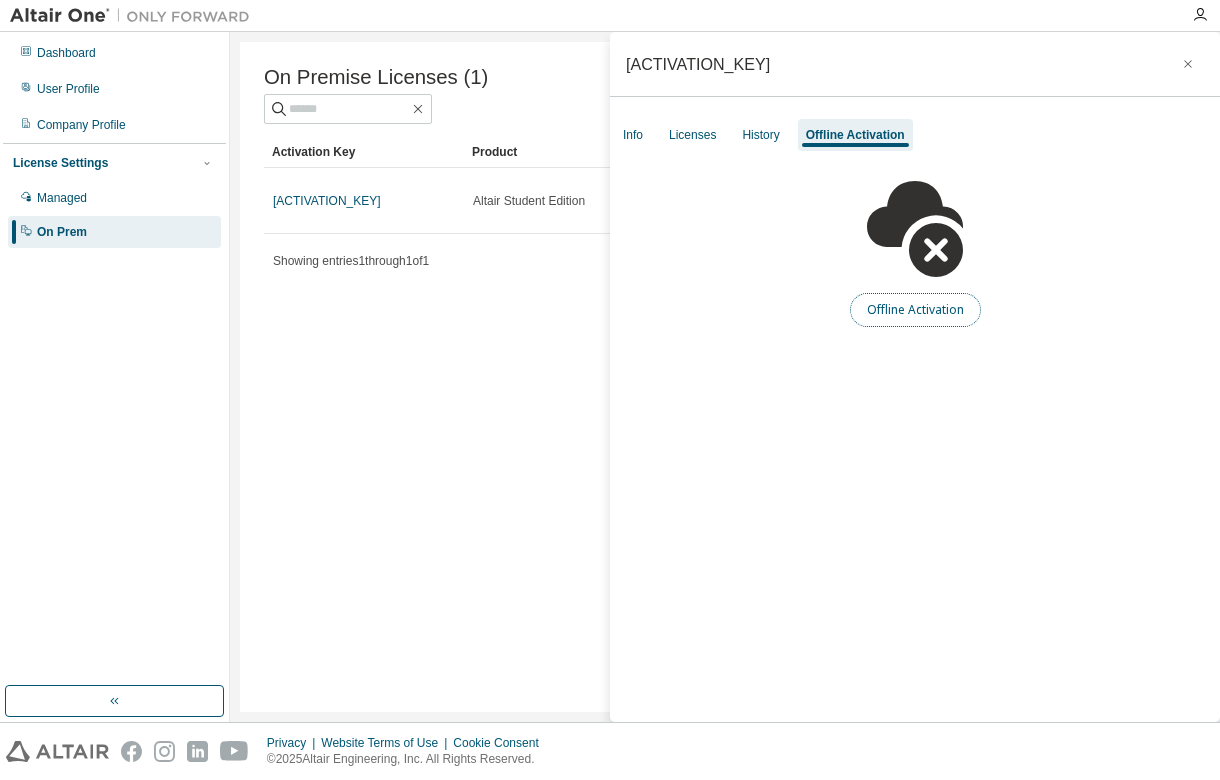 click on "Offline Activation" at bounding box center [915, 310] 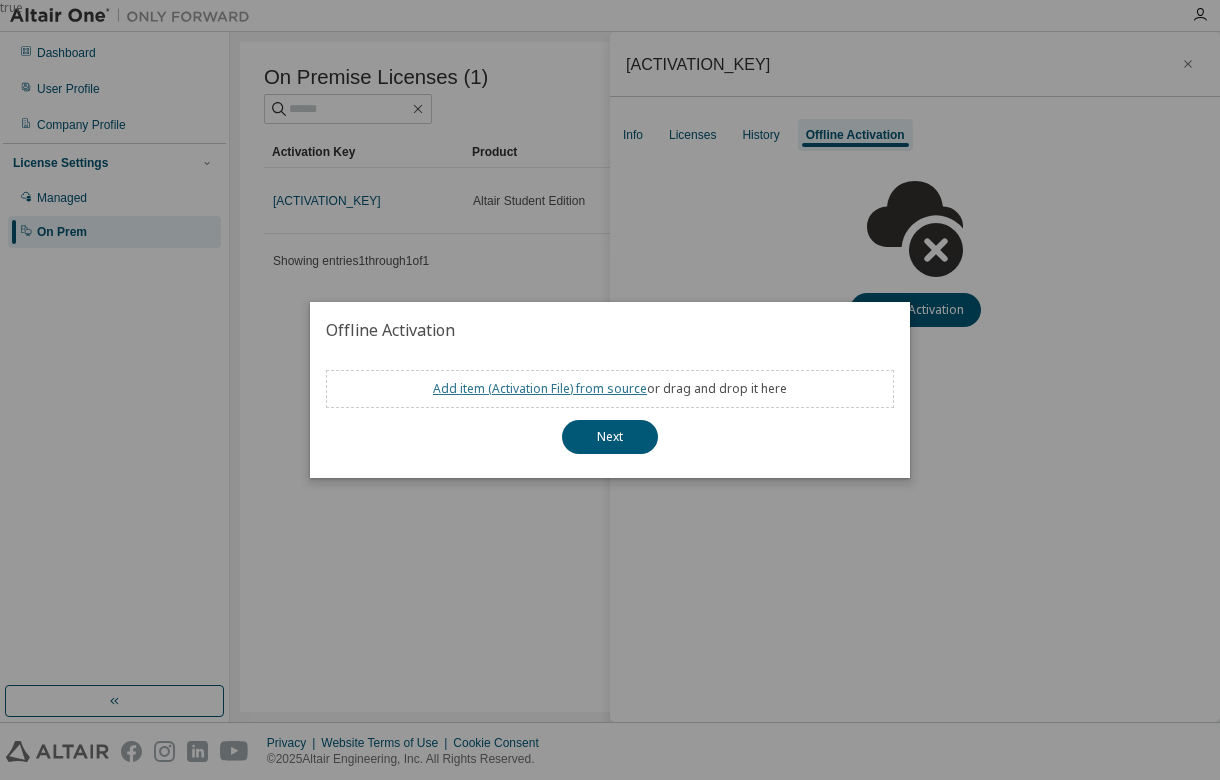 click on "Add item ( Activation File ) from source" at bounding box center [540, 388] 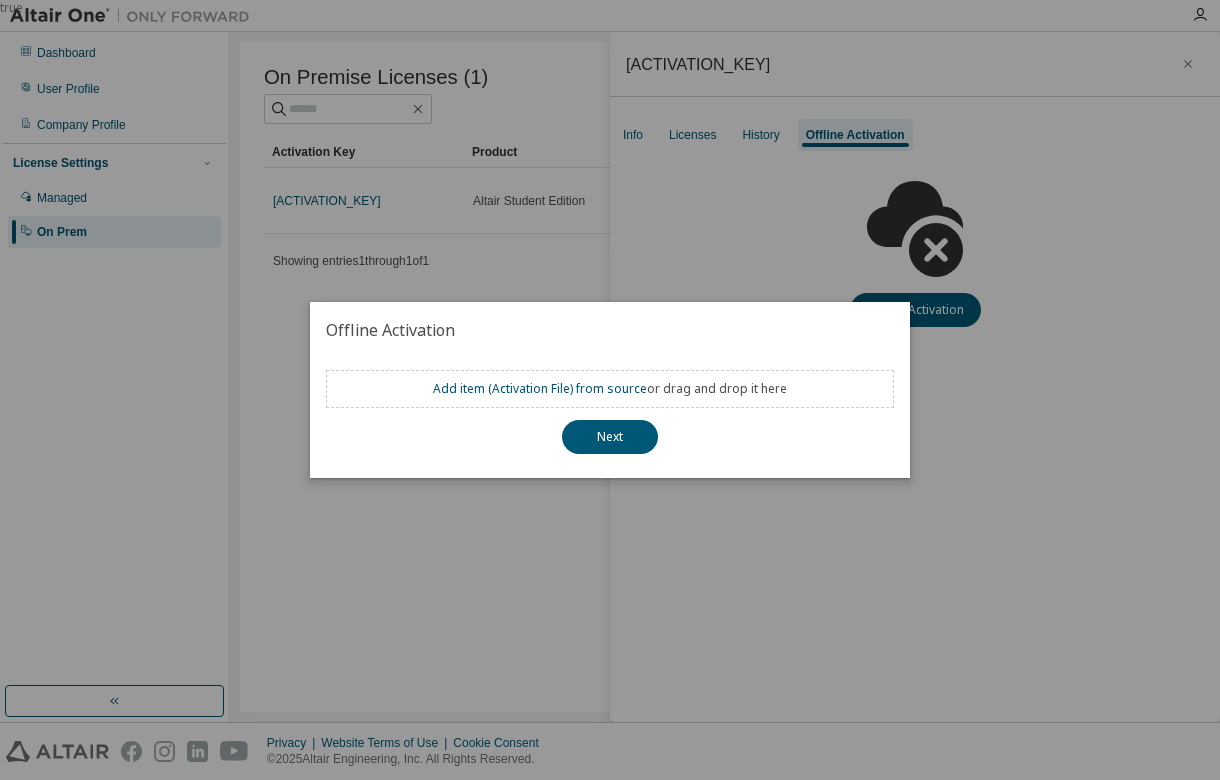 click on "true" at bounding box center (610, 390) 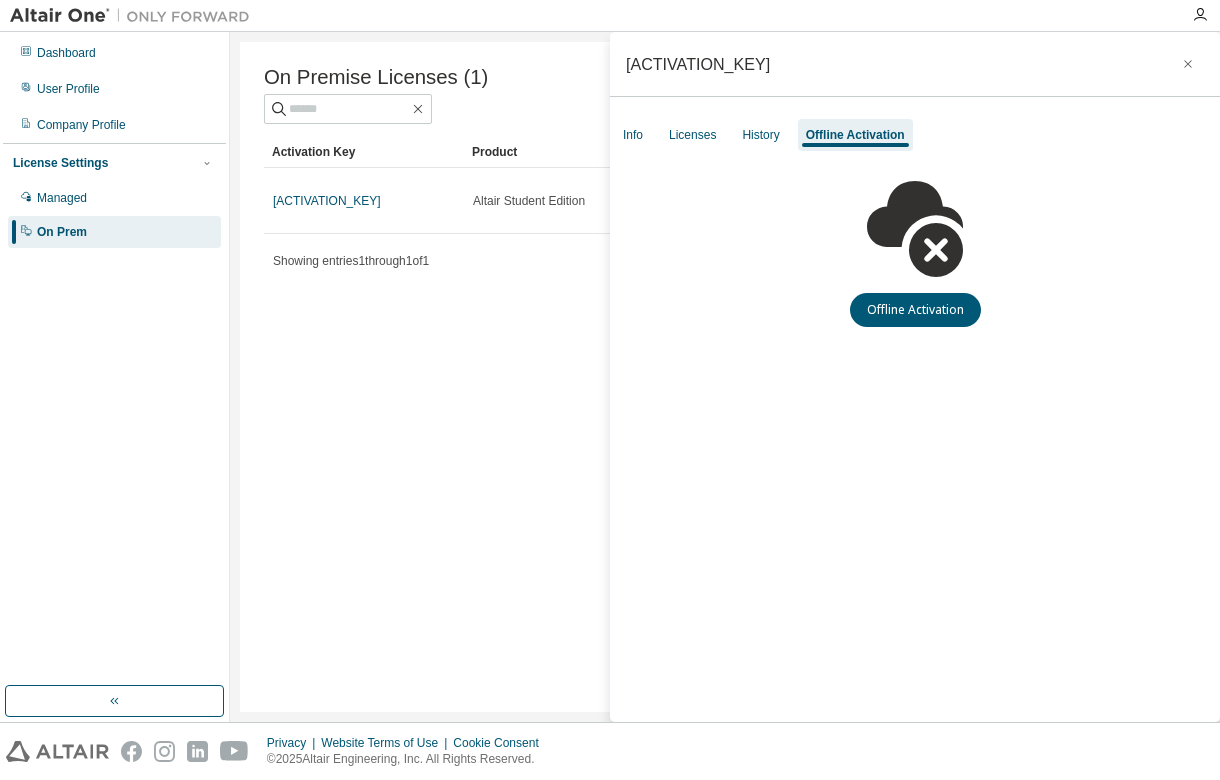 click on "Showing entries  1  through  1  of  1 Items per page 10 Page n. *" at bounding box center [725, 260] 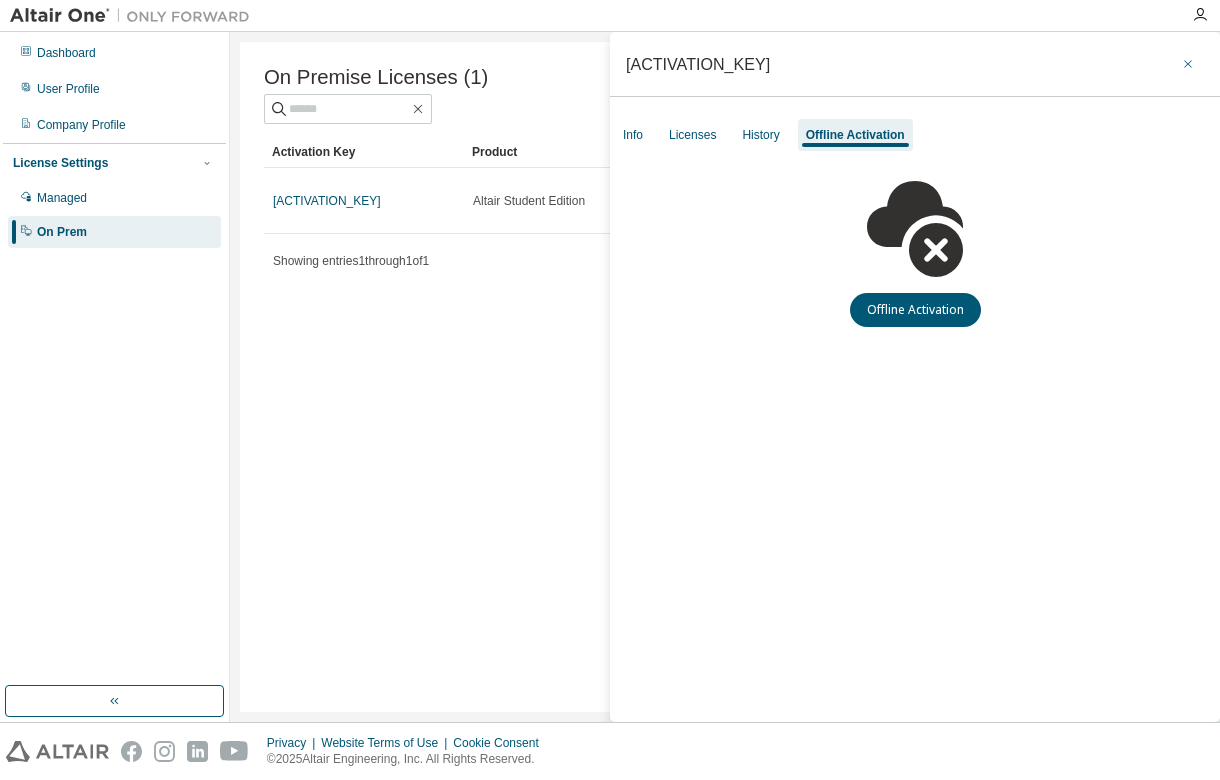 click 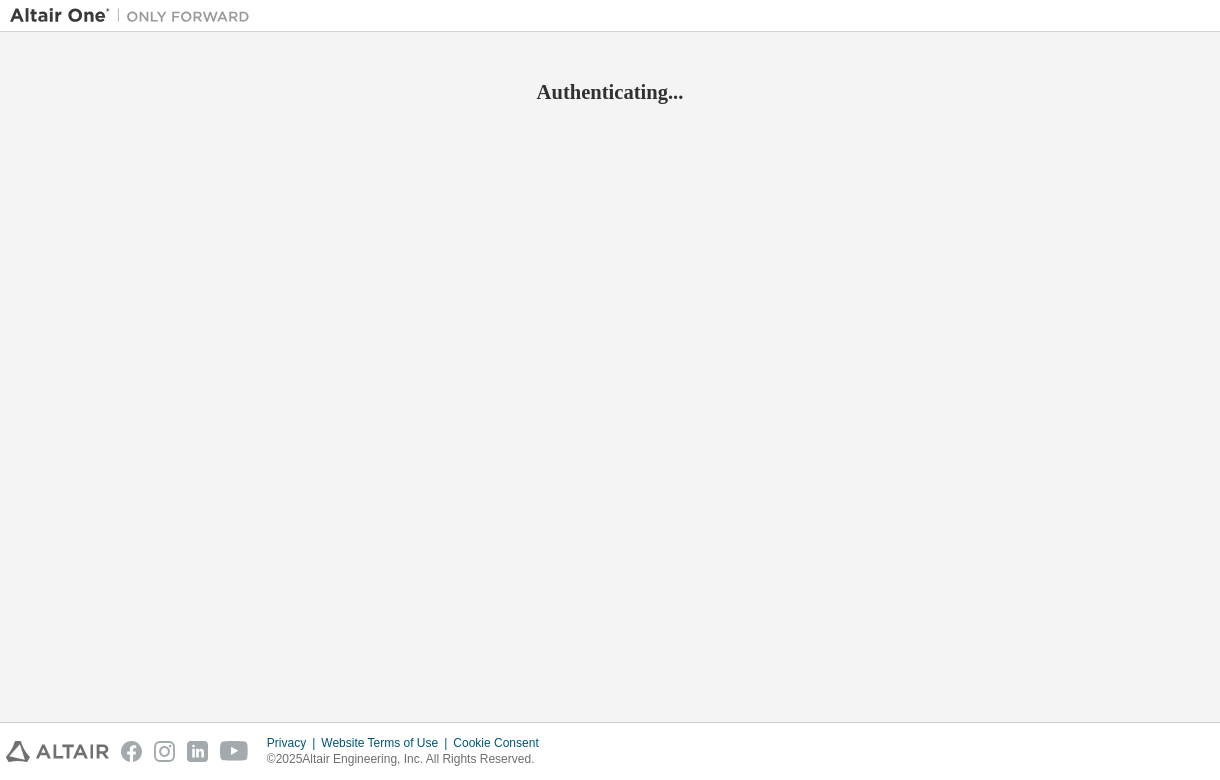 scroll, scrollTop: 0, scrollLeft: 0, axis: both 